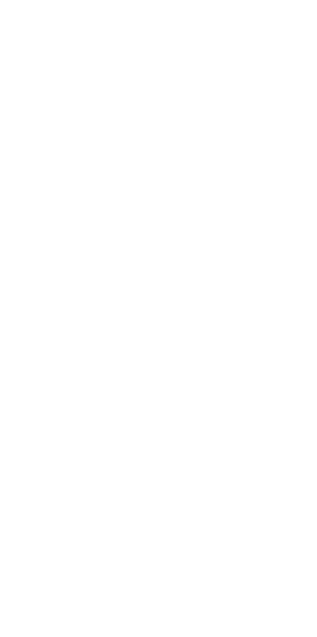 scroll, scrollTop: 0, scrollLeft: 0, axis: both 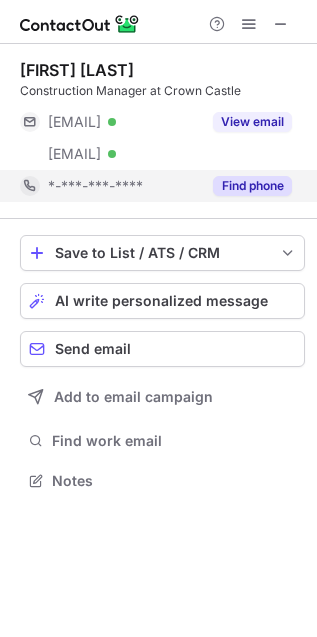 click on "Find phone" at bounding box center [252, 186] 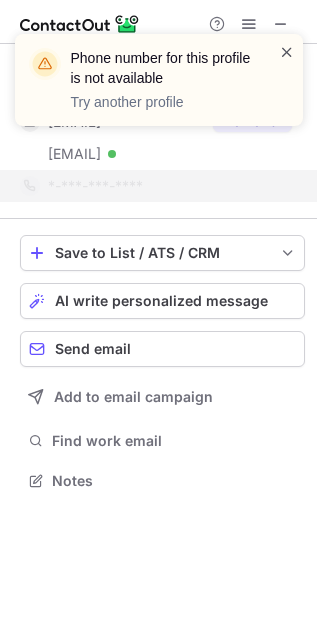 click at bounding box center [287, 52] 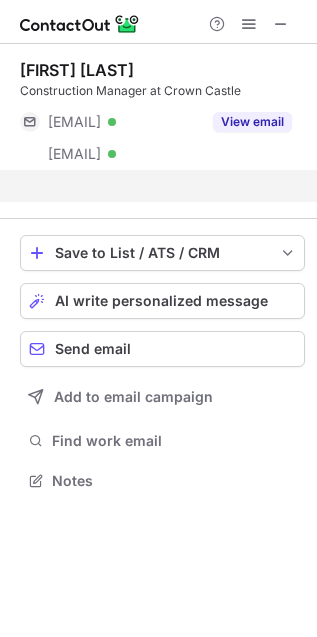 scroll, scrollTop: 435, scrollLeft: 317, axis: both 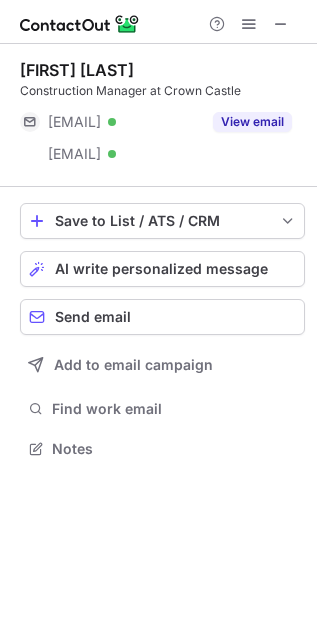 click on "View email" at bounding box center (252, 122) 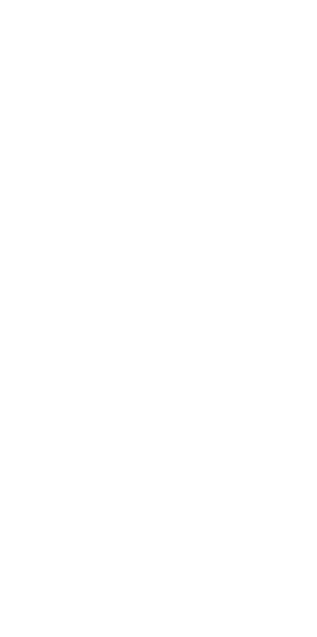 scroll, scrollTop: 0, scrollLeft: 0, axis: both 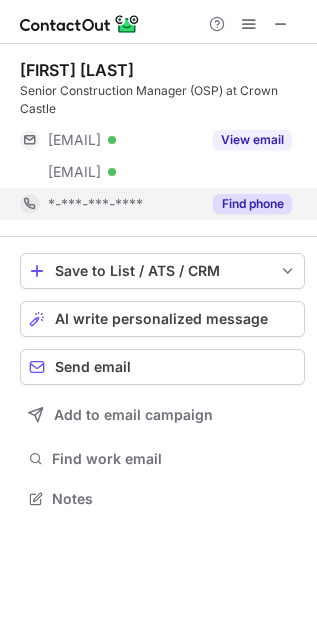 click on "Find phone" at bounding box center [252, 204] 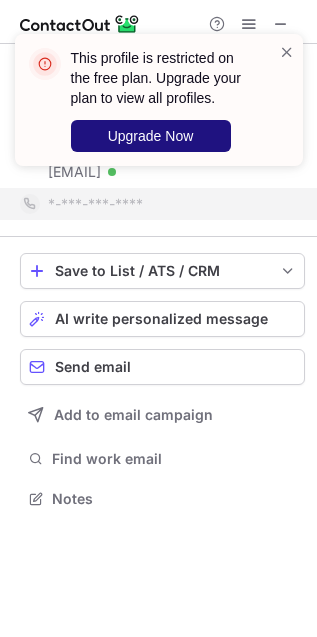 click on "Upgrade Now" at bounding box center (151, 136) 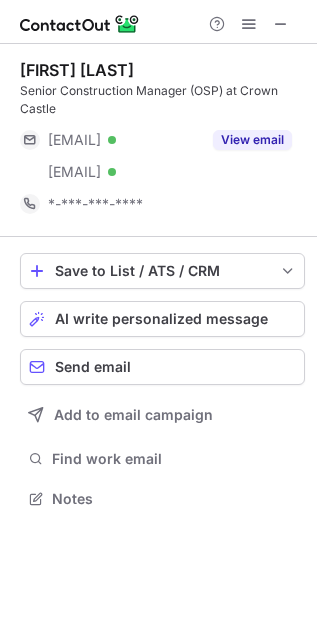 scroll, scrollTop: 10, scrollLeft: 10, axis: both 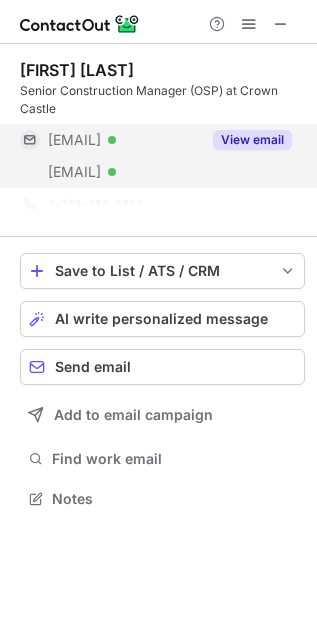 click on "View email" at bounding box center (252, 140) 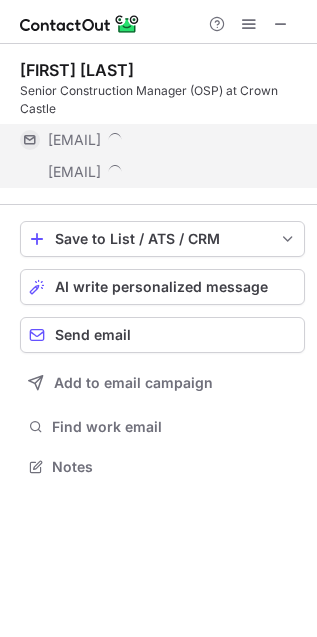 scroll, scrollTop: 452, scrollLeft: 317, axis: both 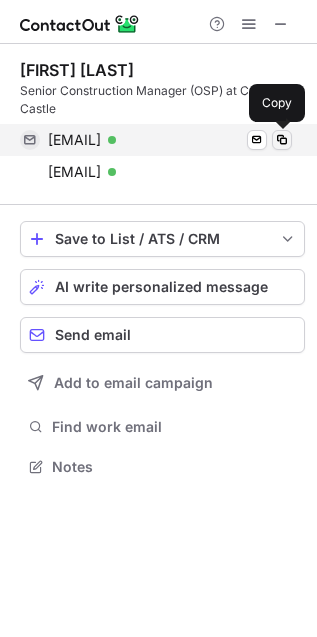 click at bounding box center (282, 140) 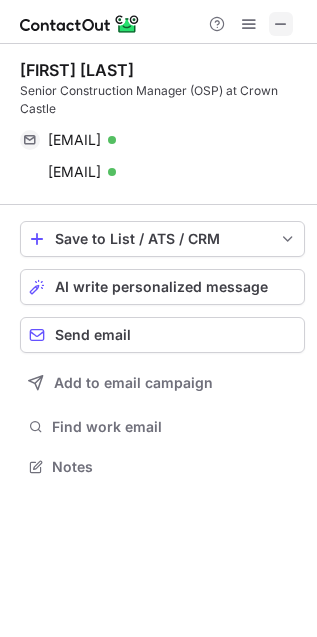click at bounding box center (281, 24) 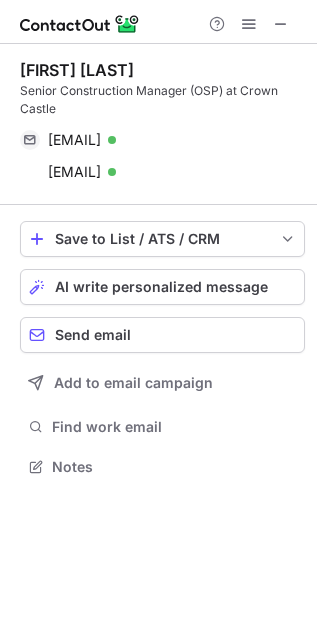 click at bounding box center [249, 24] 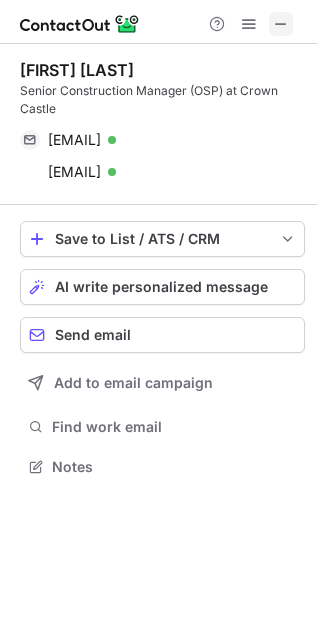 click at bounding box center [281, 24] 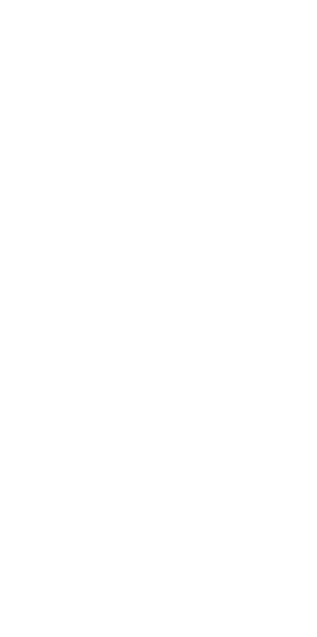 scroll, scrollTop: 0, scrollLeft: 0, axis: both 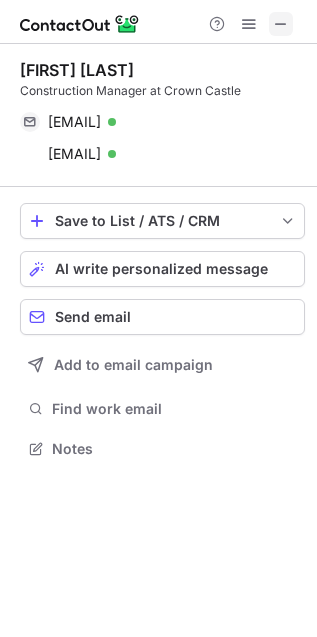 click at bounding box center [281, 24] 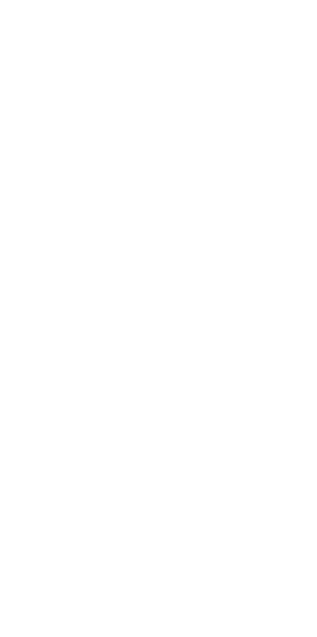 scroll, scrollTop: 0, scrollLeft: 0, axis: both 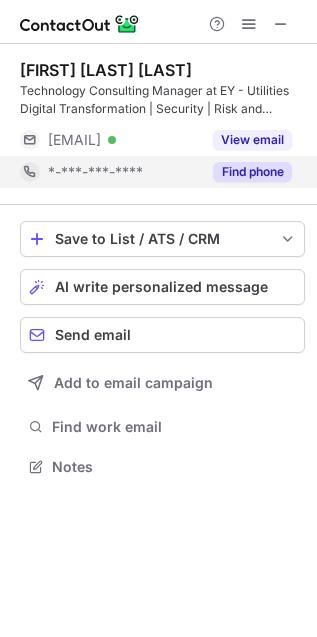 click on "Find phone" at bounding box center [252, 172] 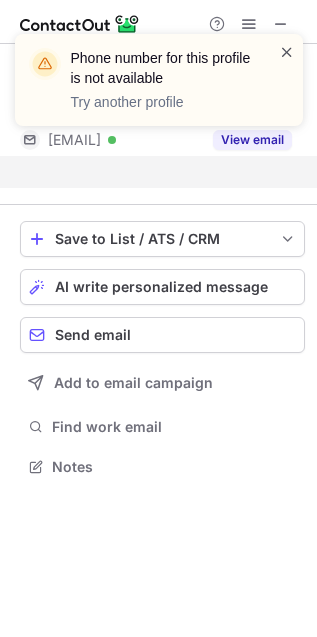 scroll, scrollTop: 421, scrollLeft: 317, axis: both 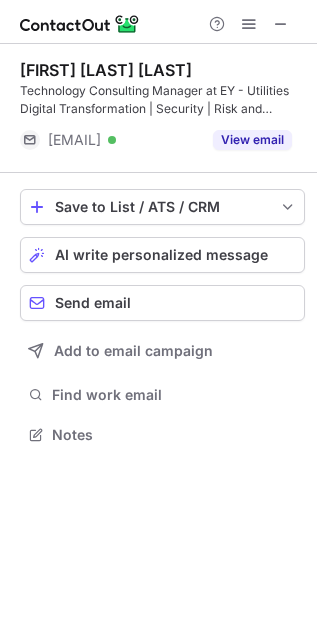click on "Phone number for this profile is not available Try another profile" at bounding box center [159, 88] 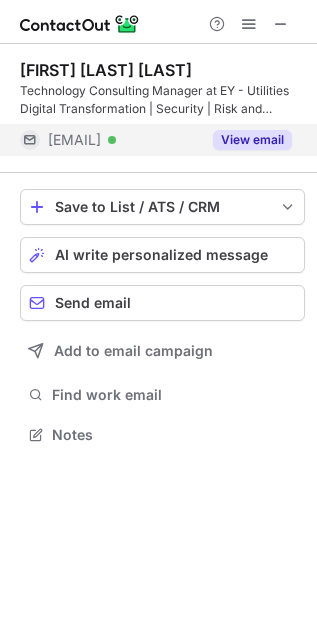 click on "View email" at bounding box center (252, 140) 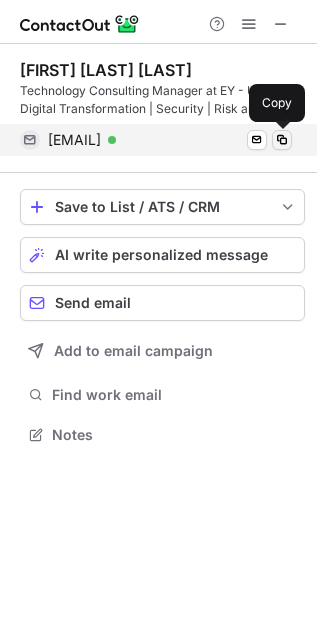 click at bounding box center (282, 140) 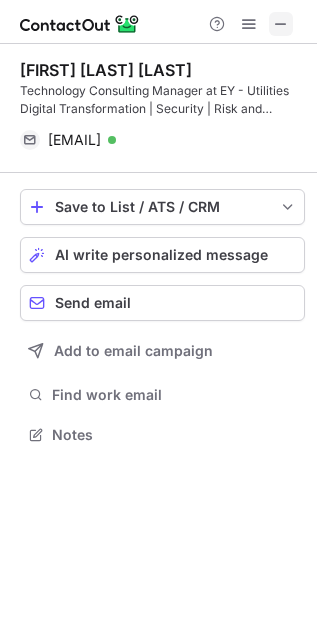 click at bounding box center (281, 24) 